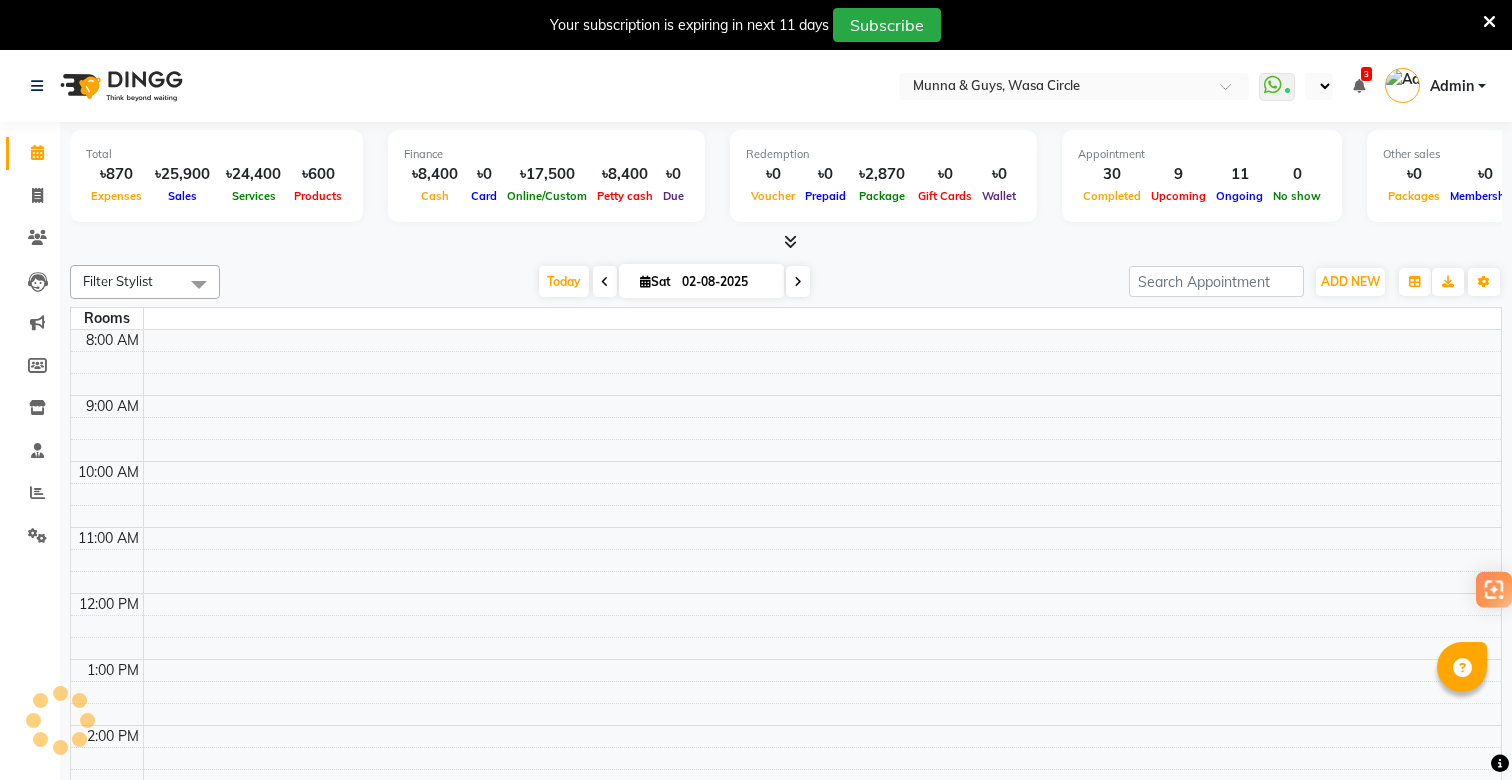 scroll, scrollTop: 0, scrollLeft: 0, axis: both 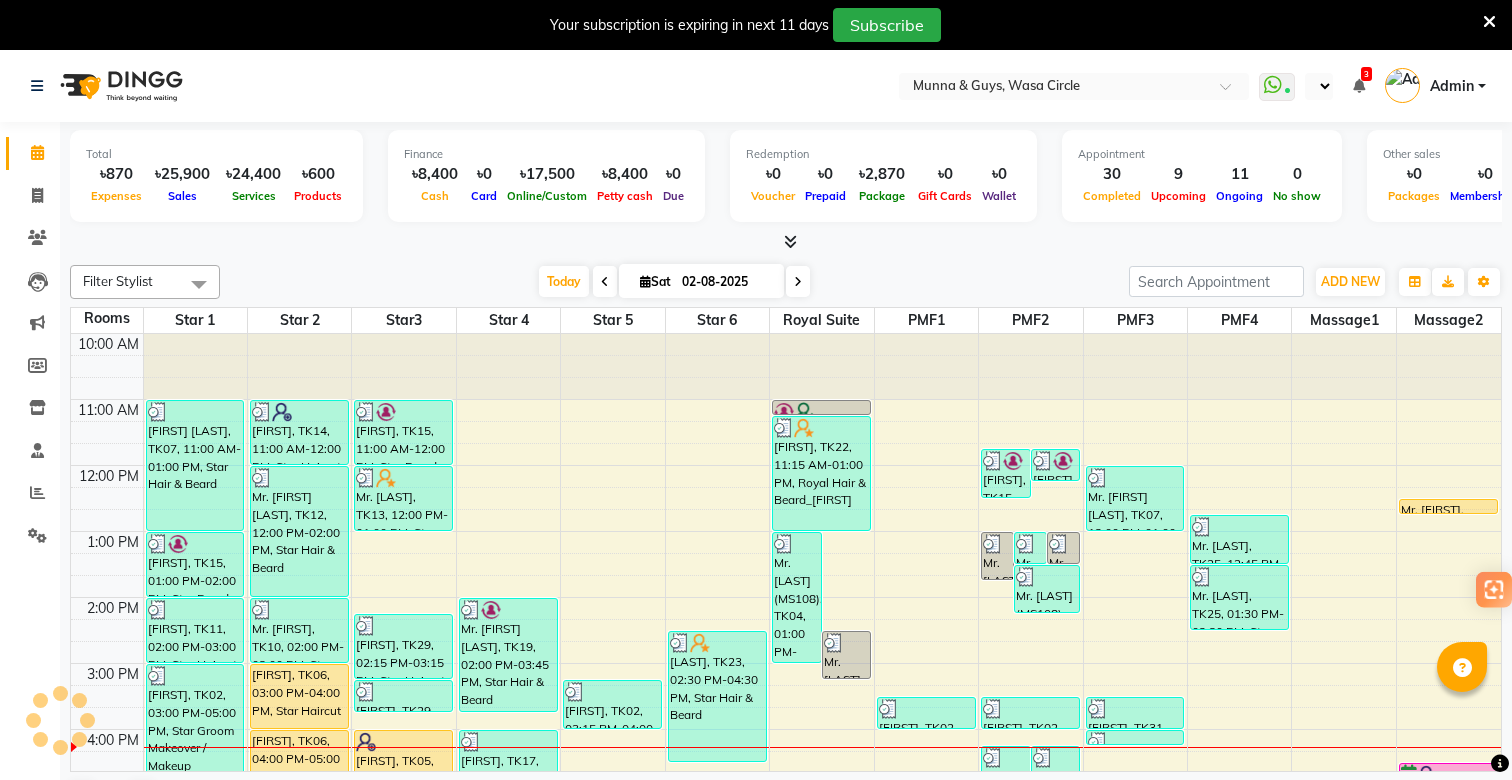 select on "en" 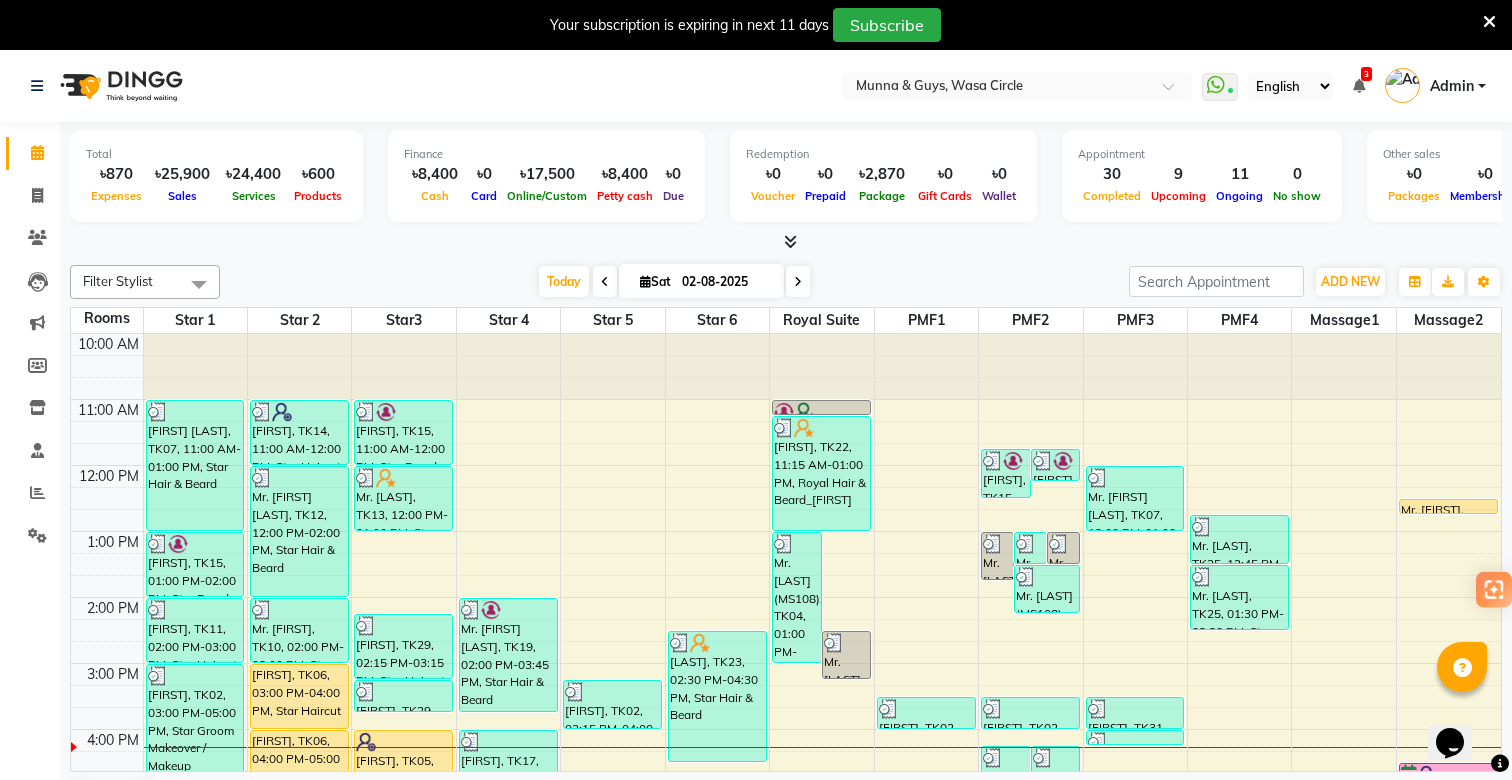 scroll, scrollTop: 0, scrollLeft: 0, axis: both 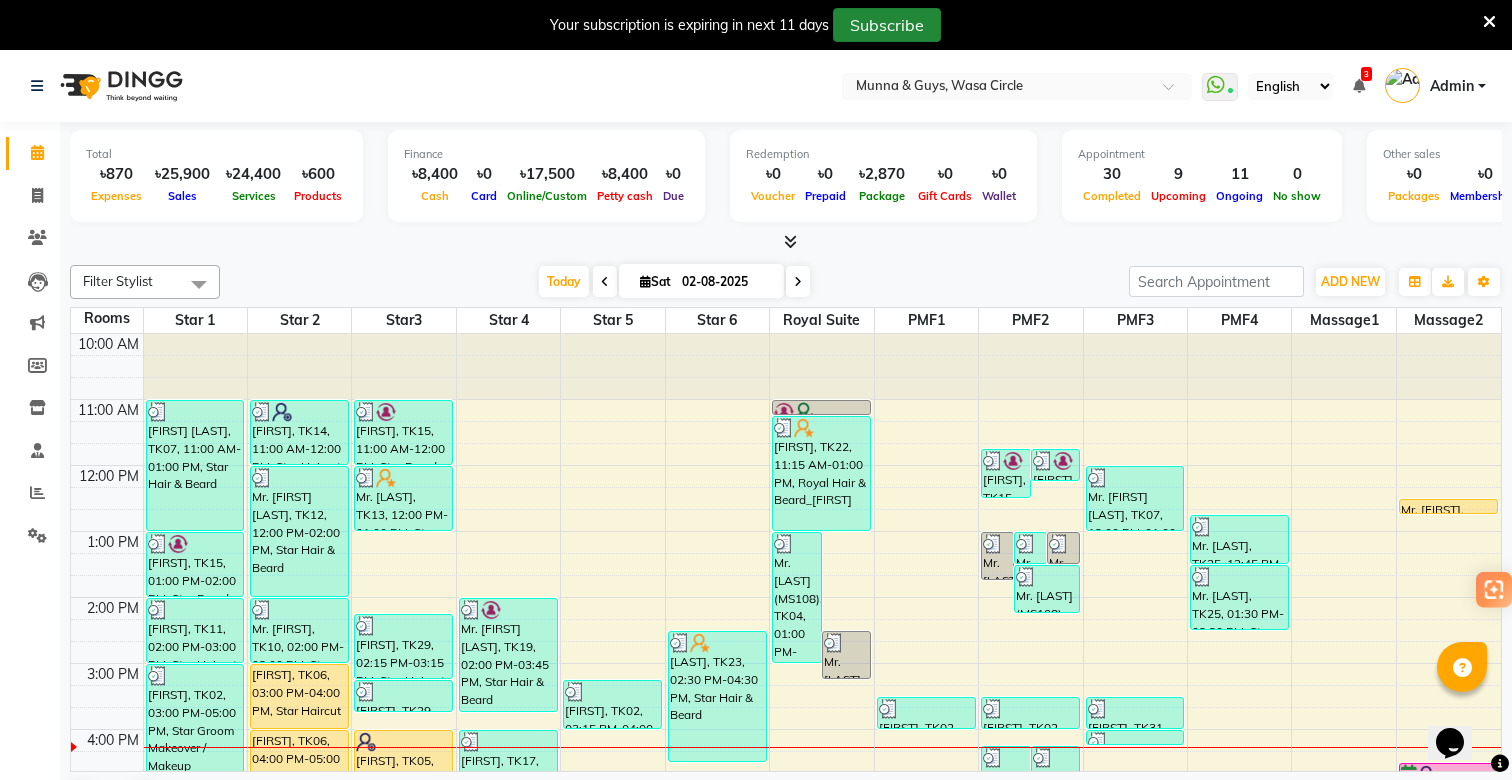 click on "Subscribe" at bounding box center [887, 25] 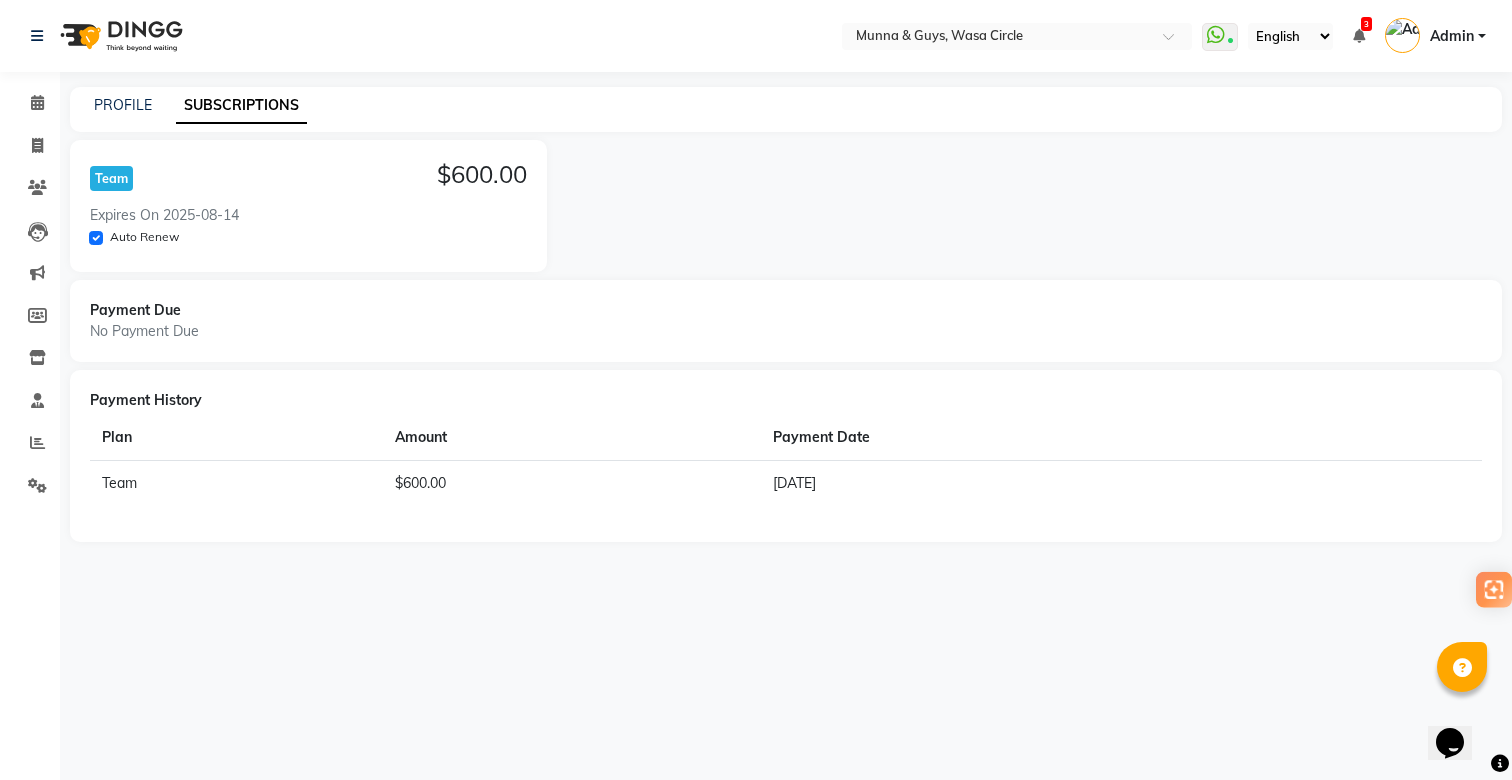 click on "Team $600.00" 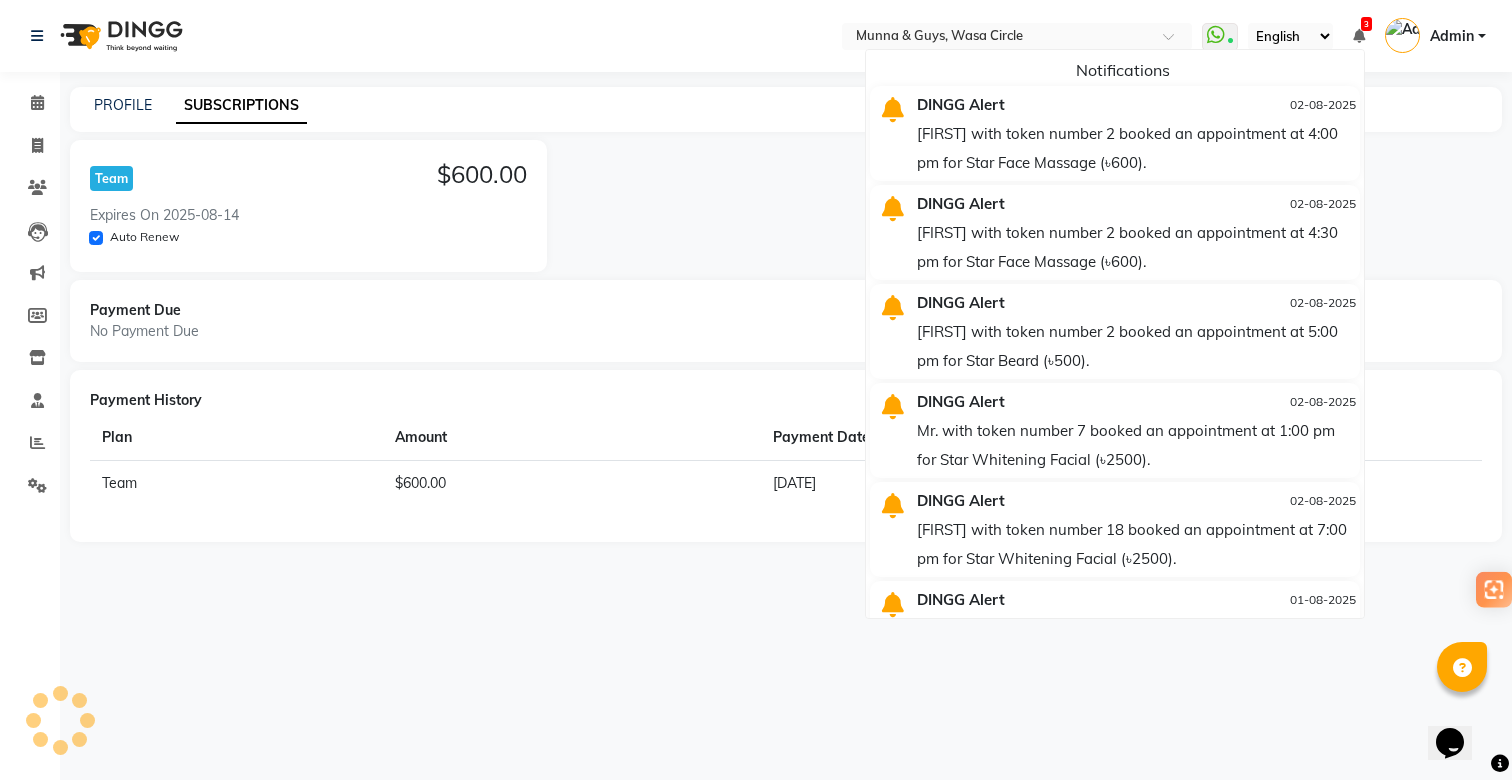 click at bounding box center [1359, 36] 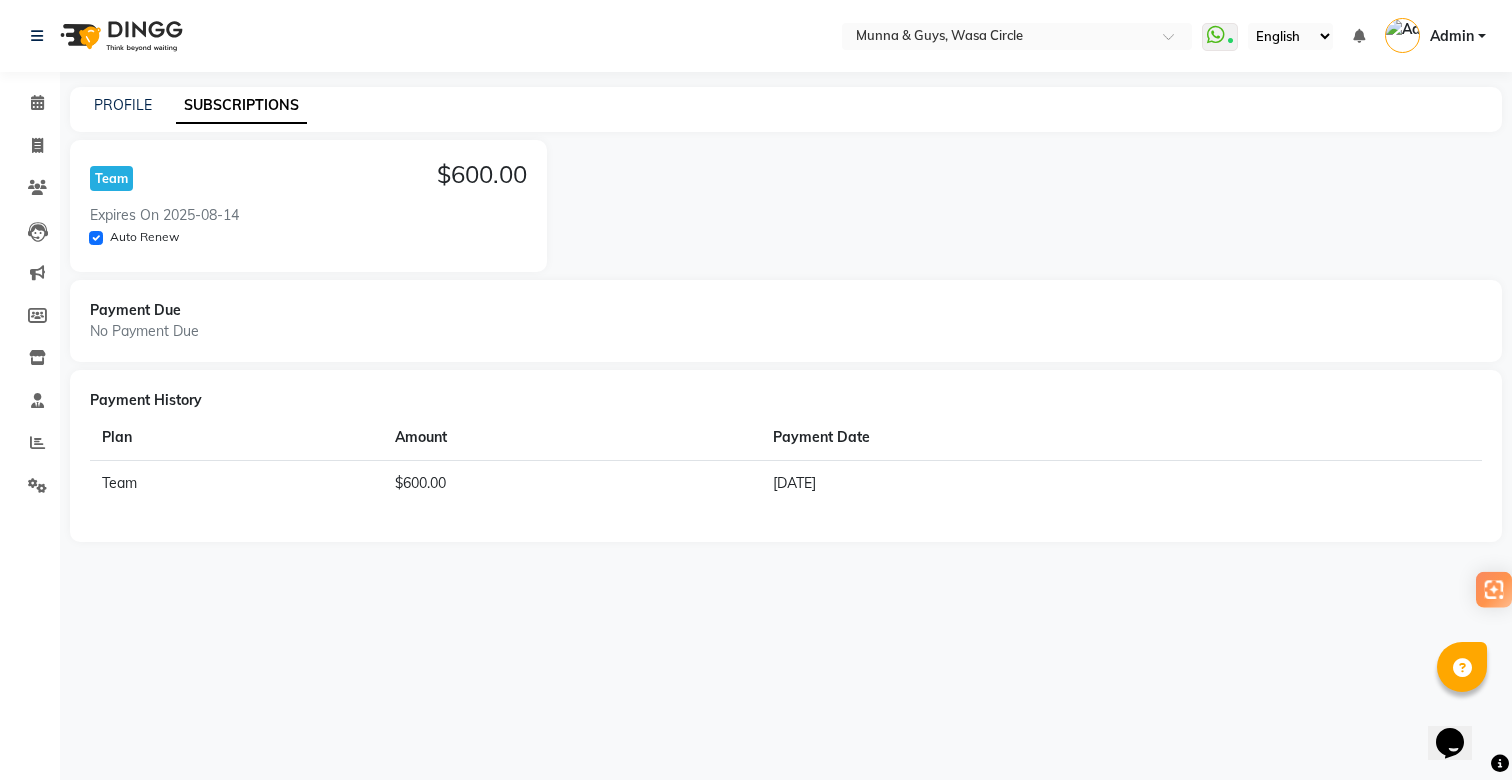 click on "Team" 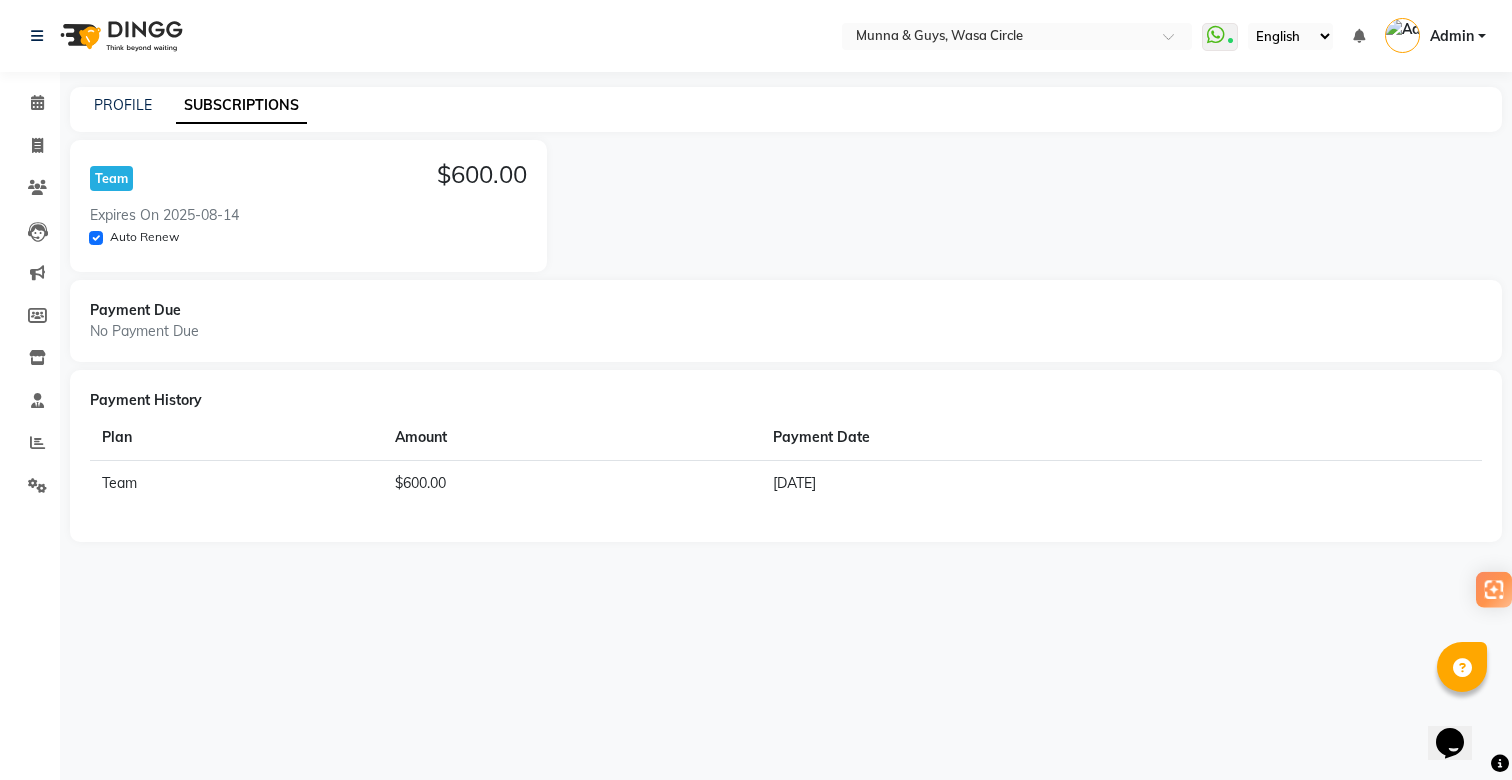 click on "Auto Renew" 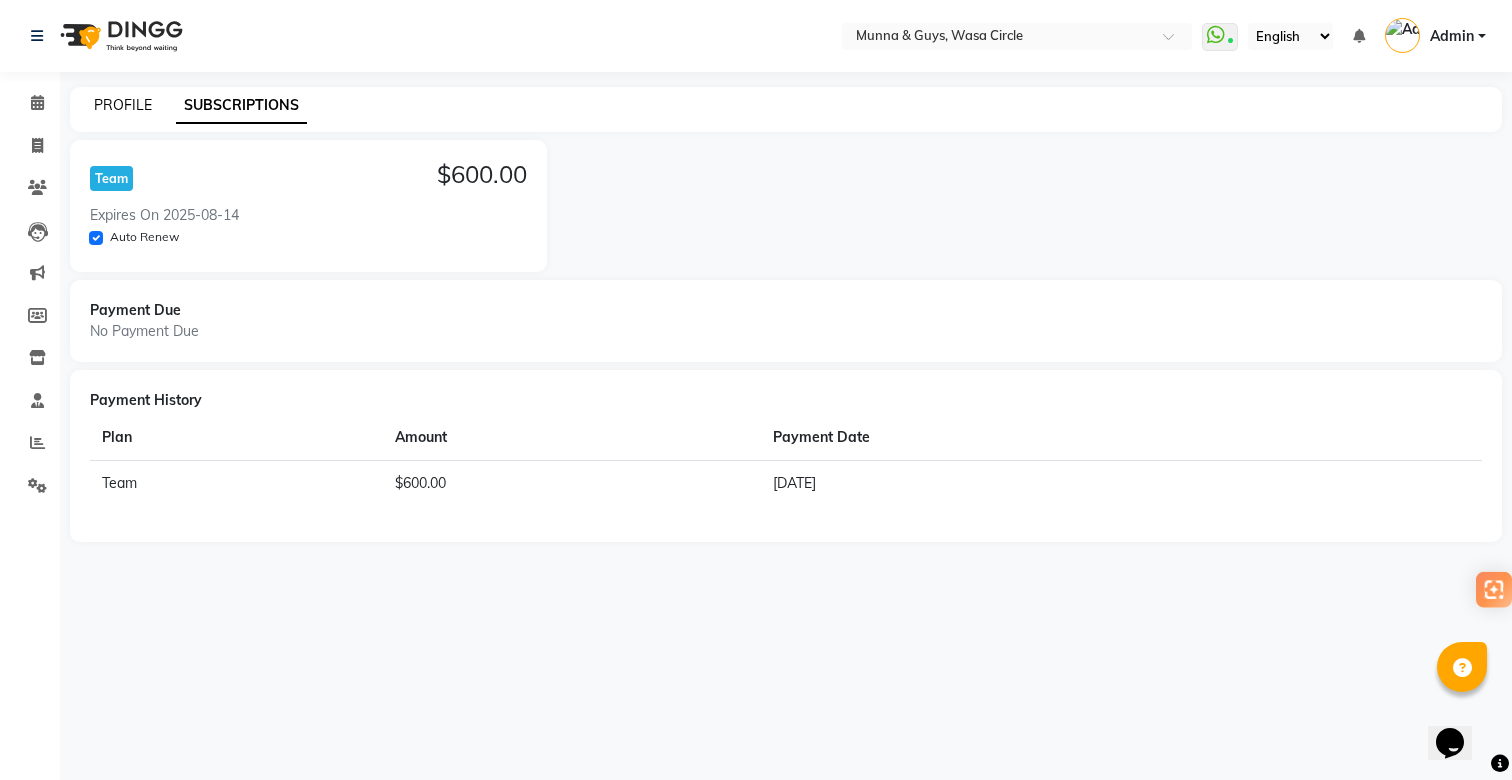 click on "PROFILE" 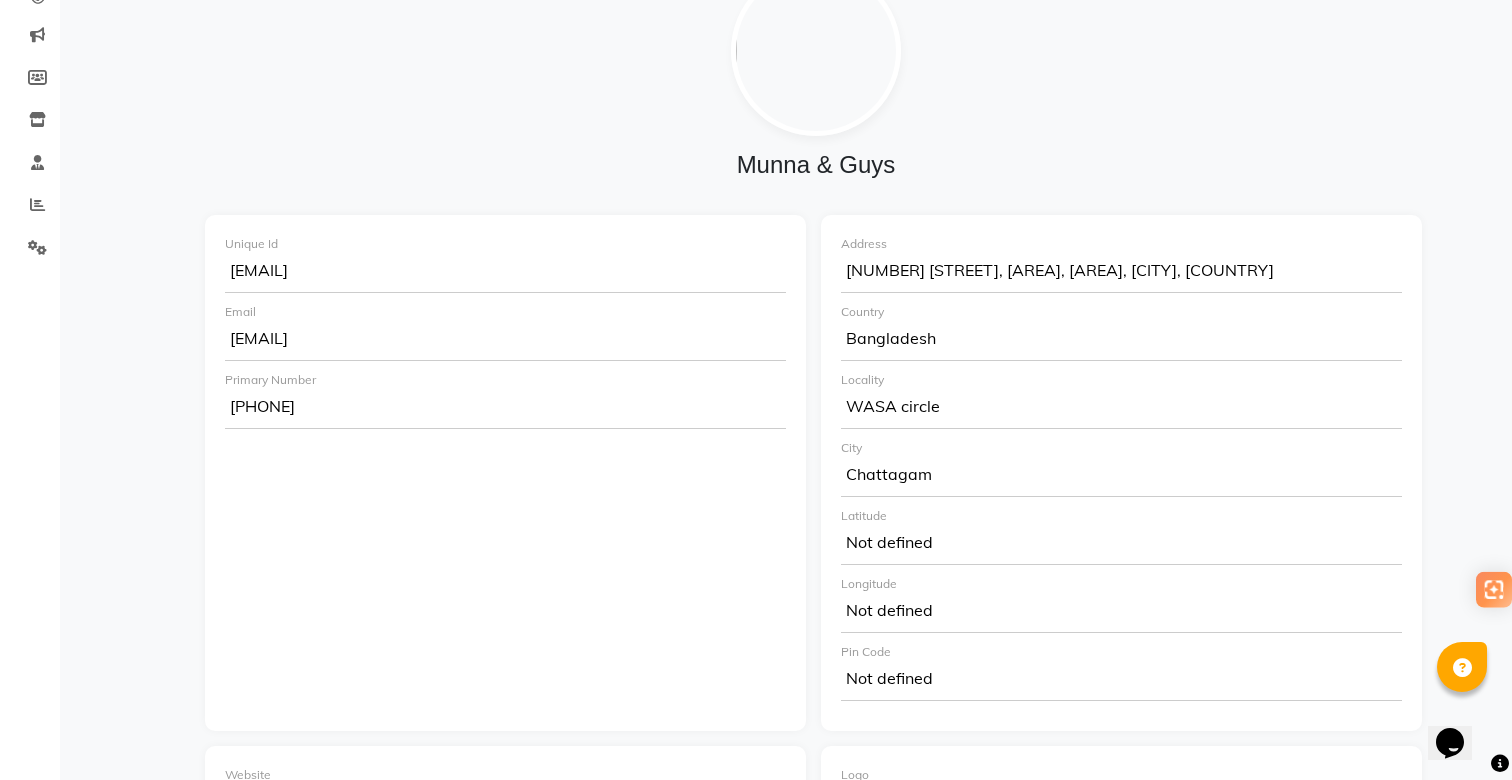scroll, scrollTop: 0, scrollLeft: 0, axis: both 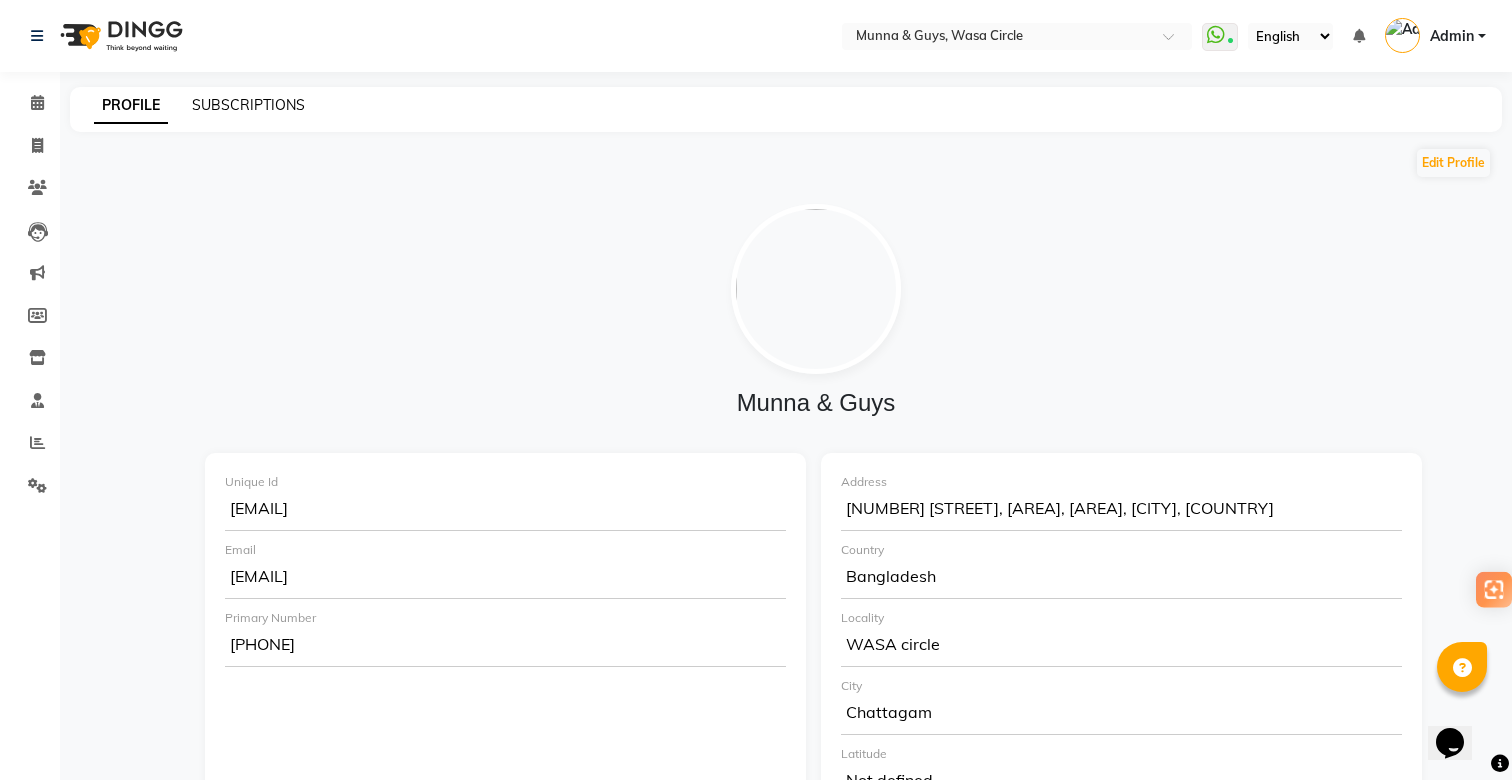 click on "SUBSCRIPTIONS" 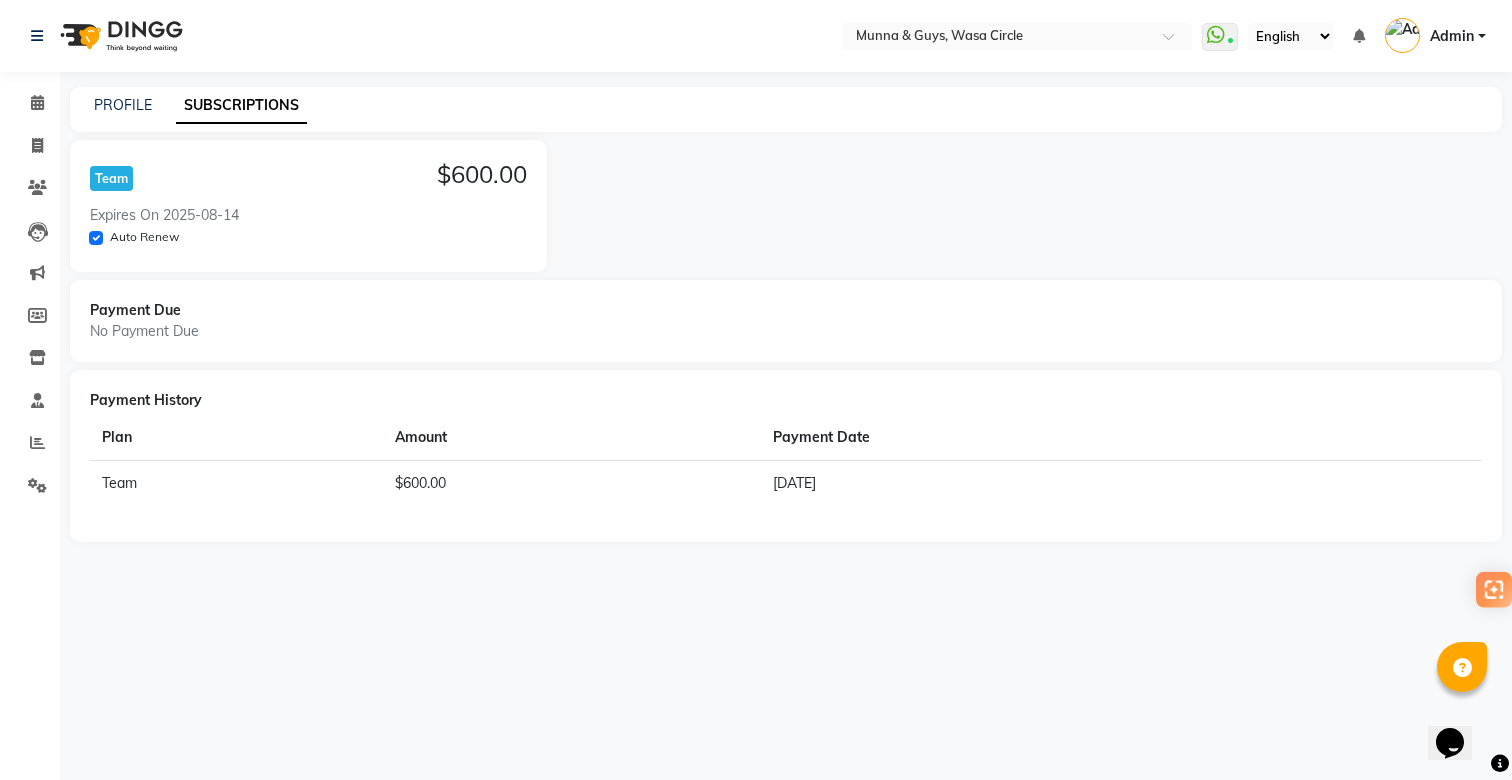 click on "Team $600.00" 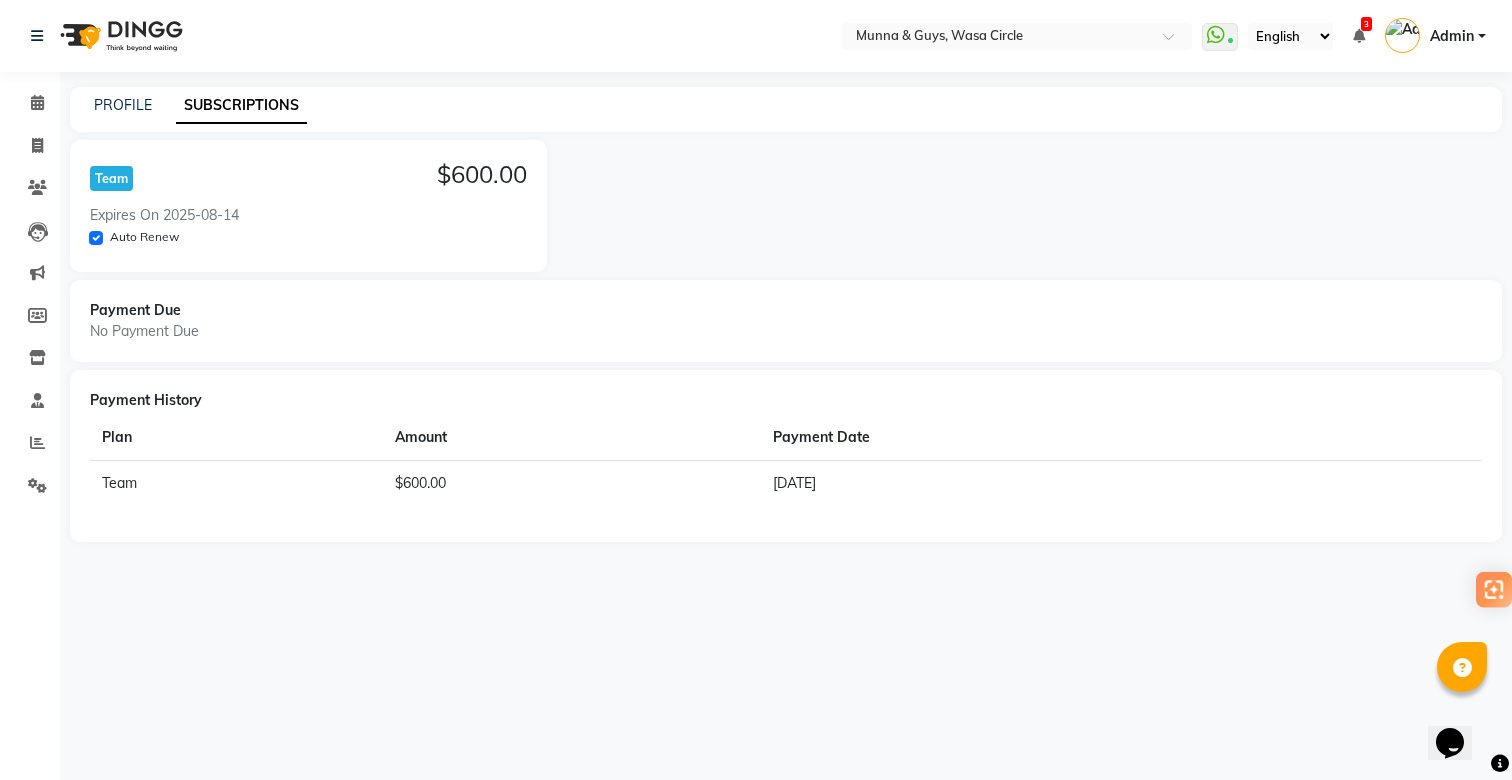 click at bounding box center [1359, 36] 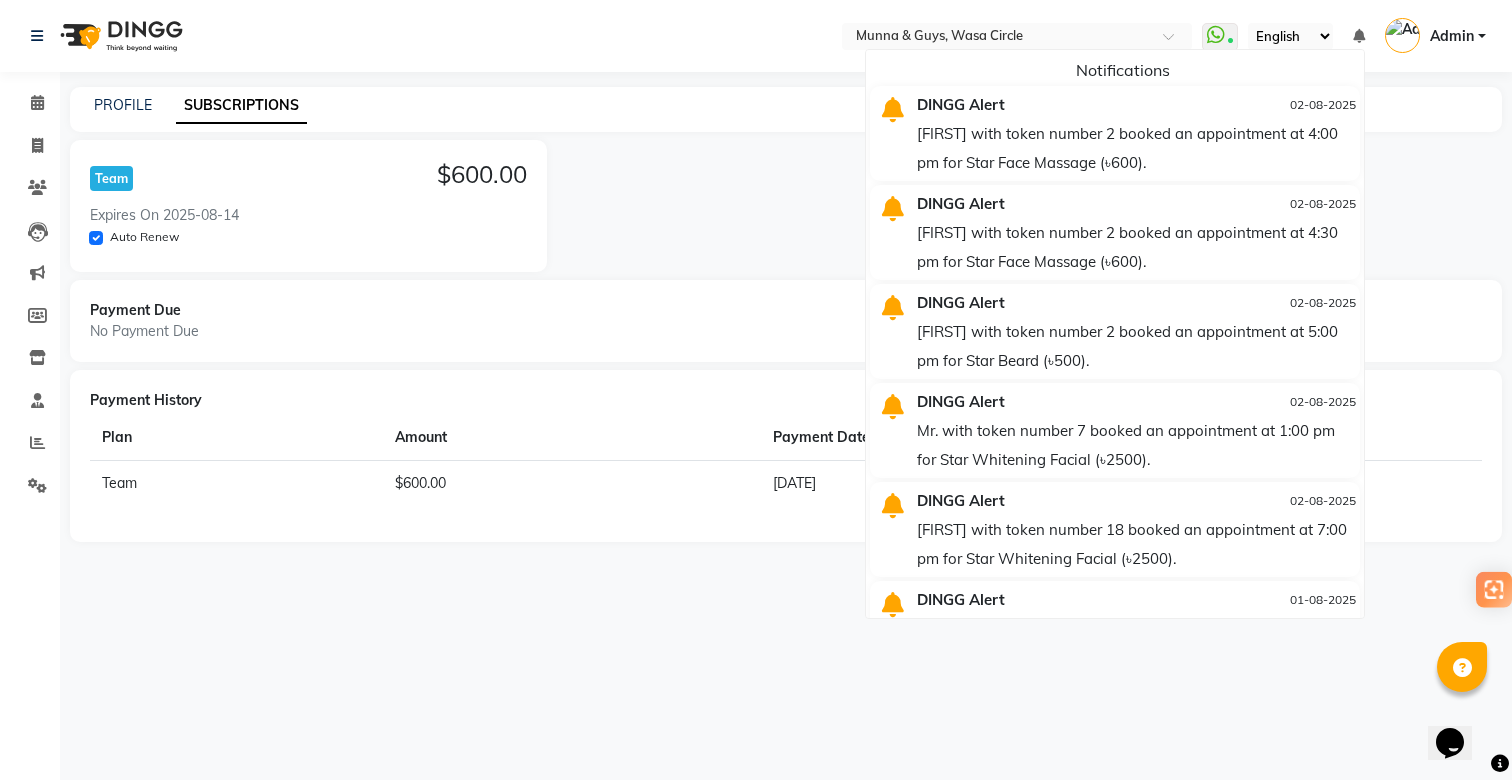 click on "Select Location × [FIRST] & Guys, Wasa Circle  WhatsApp Status  ✕ Status:  Connected Most Recent Message: 02-08-2025     03:46 PM Recent Service Activity: 02-08-2025     04:16 PM English ENGLISH Español العربية मराठी हिंदी ગુજરાતી தமிழ் 中文 Notifications  DINGG Alert   02-08-2025   [FIRST] with token number 2 booked an appointment at 4:00 pm for Star Face Massage (৳600).   DINGG Alert   02-08-2025   [FIRST] with token number 2 booked an appointment at 4:30 pm for Star Face Massage (৳600).   DINGG Alert   02-08-2025   [FIRST] with token number 2 booked an appointment at 5:00 pm for Star Beard (৳500).   DINGG Alert   02-08-2025   Mr. with token number 7 booked an appointment at 1:00 pm for Star Whitening Facial (৳2500).   DINGG Alert   02-08-2025   [LAST] with token number 18 booked an appointment at 7:00 pm for Star Whitening Facial (৳2500).   DINGG Alert   01-08-2025   DINGG Alert   01-08-2025   DINGG Alert   31-07-2025   DINGG Alert" 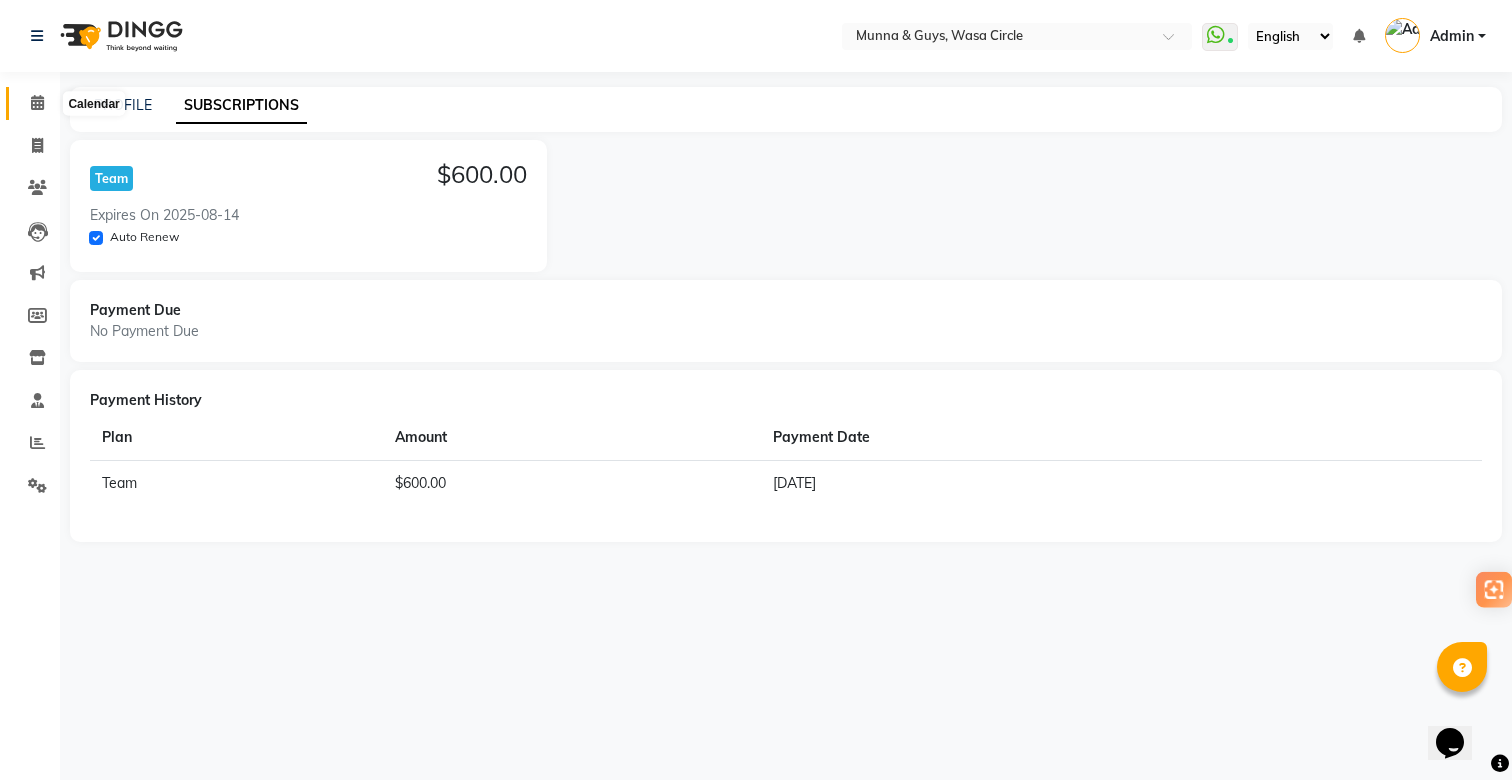 click 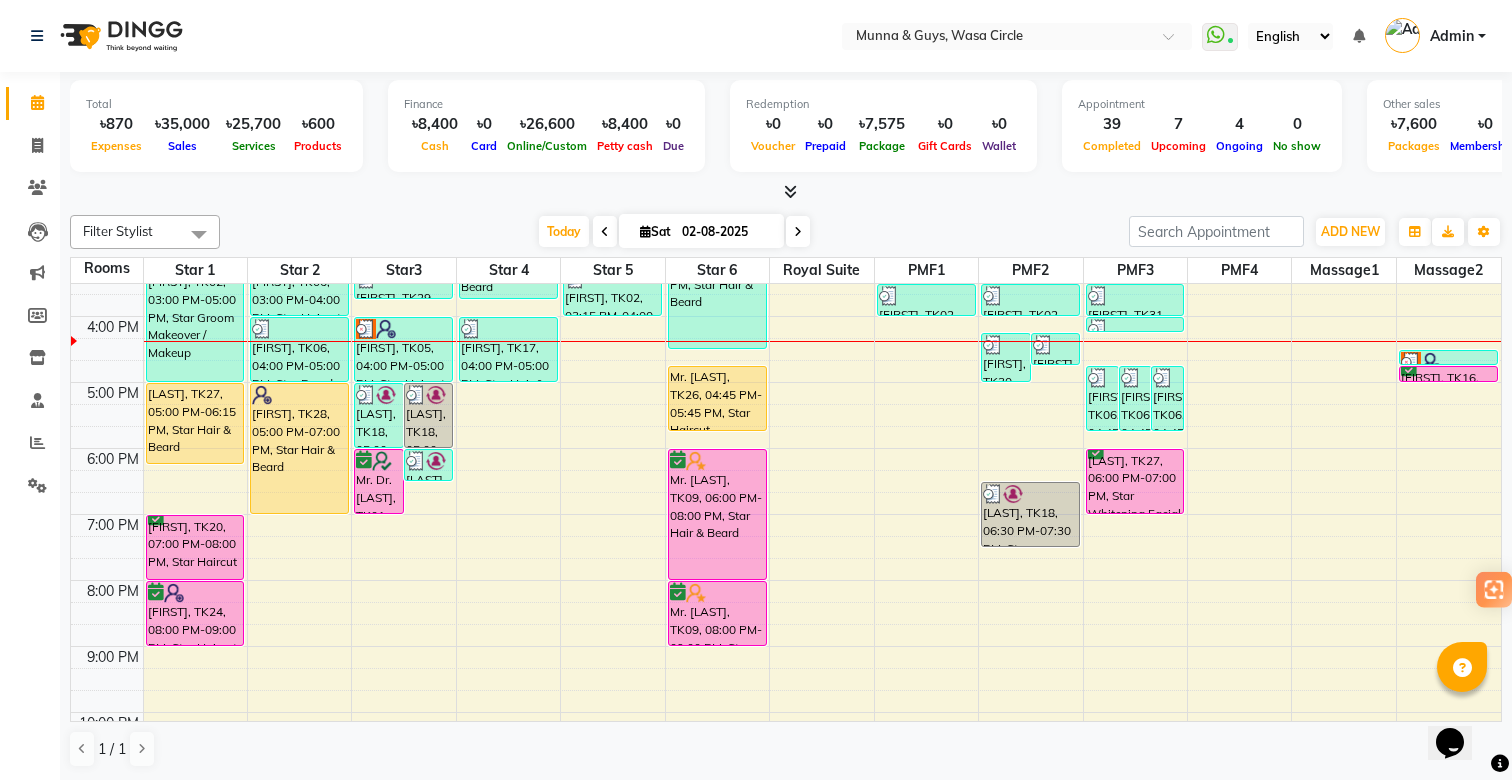 scroll, scrollTop: 345, scrollLeft: 0, axis: vertical 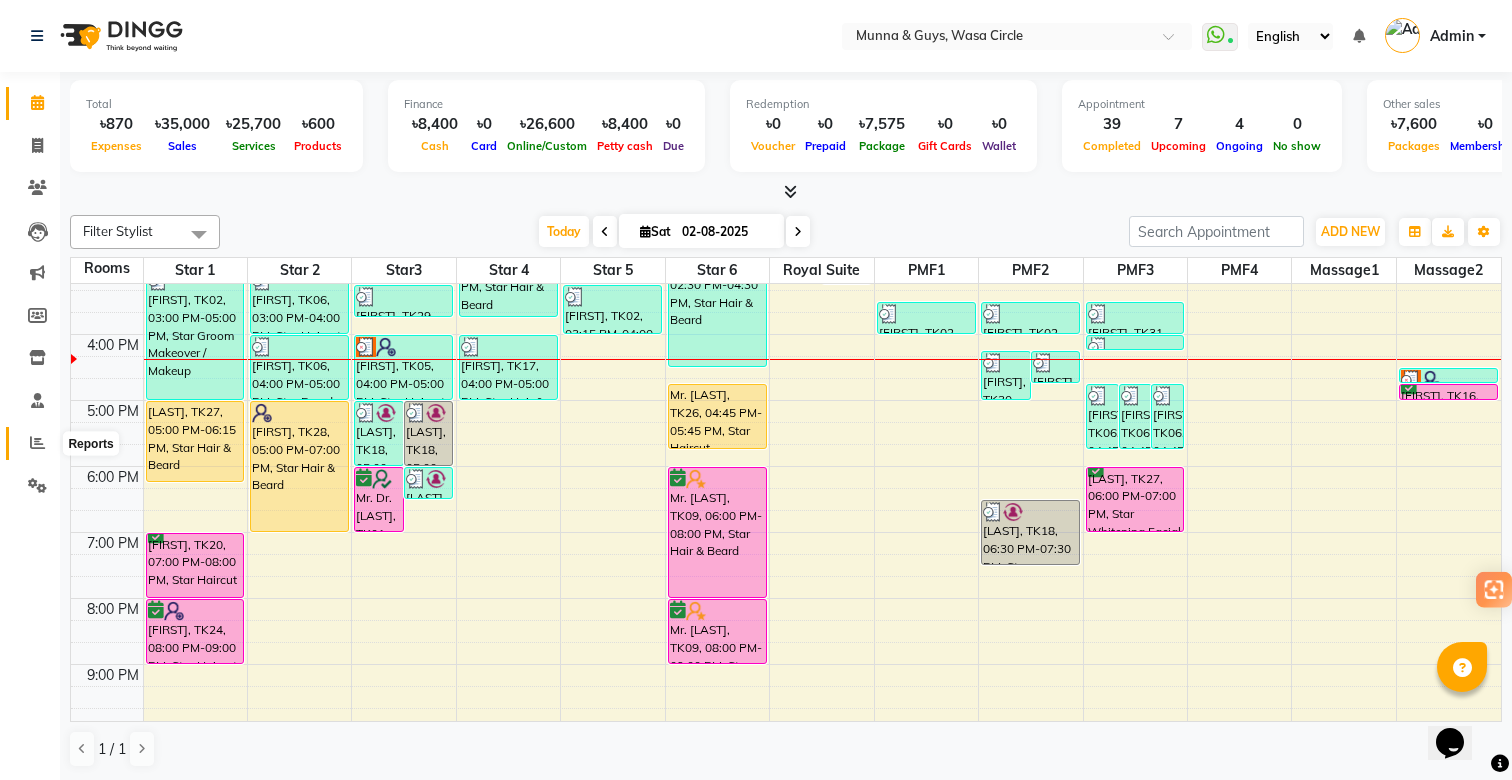 click 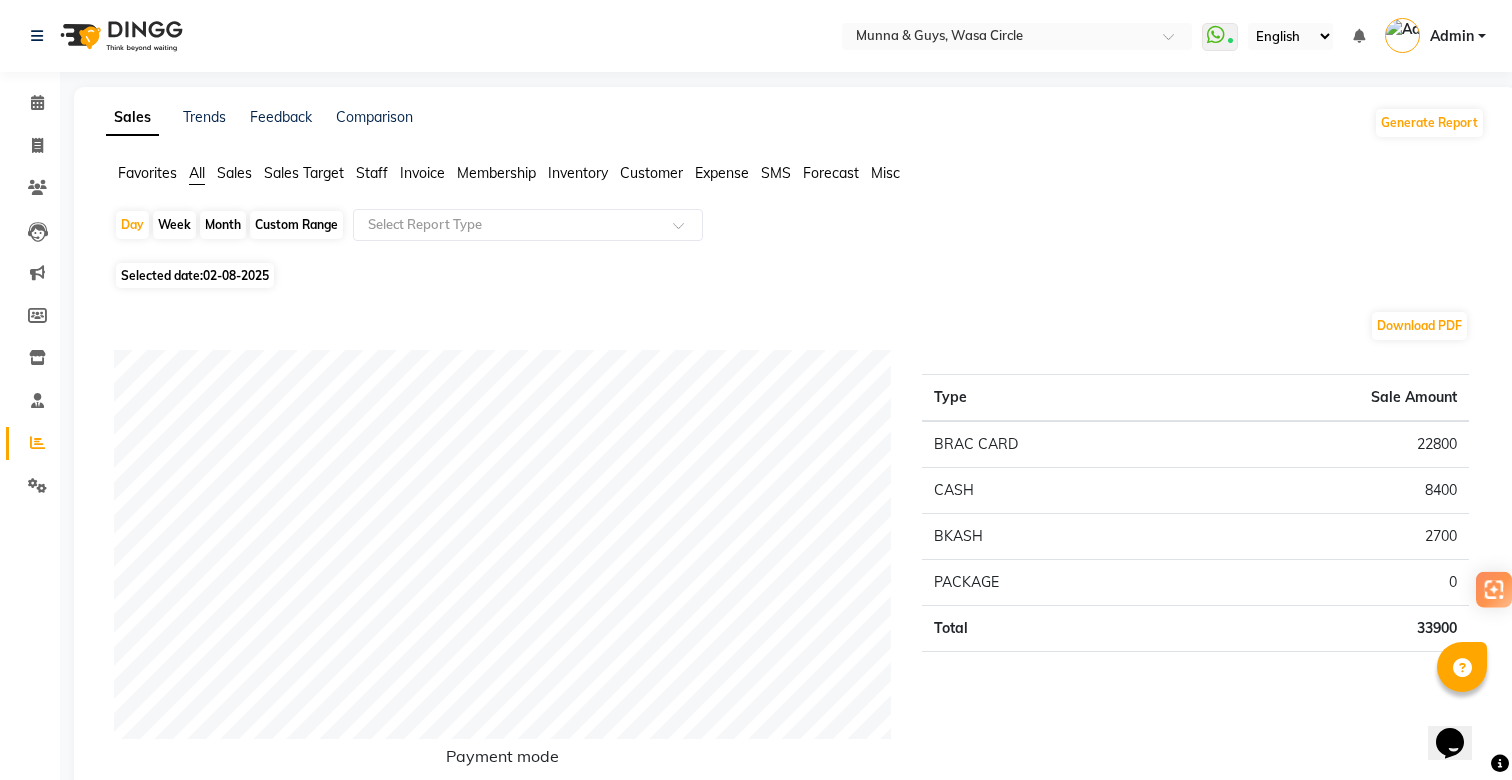 click on "Expense" 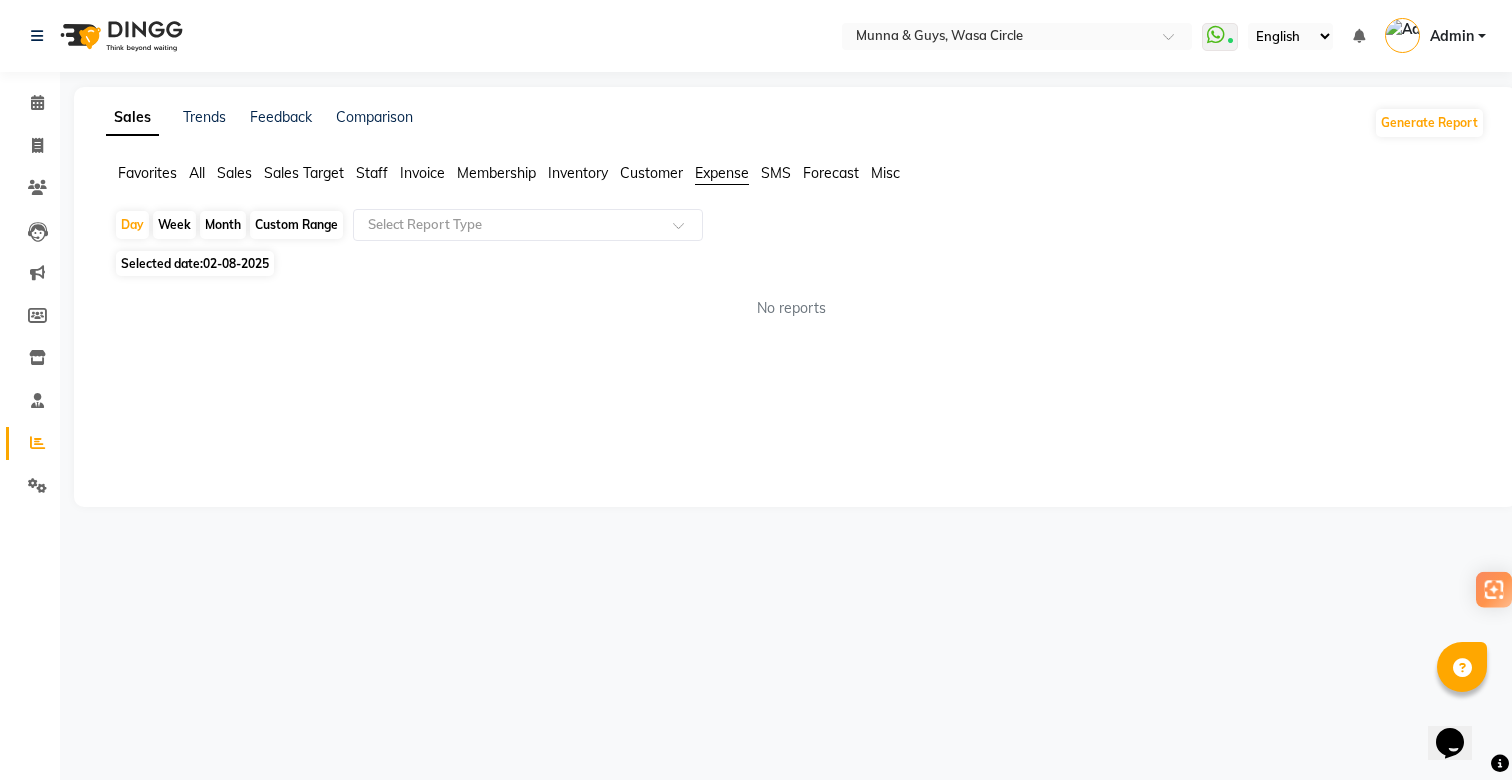 click on "Custom Range" 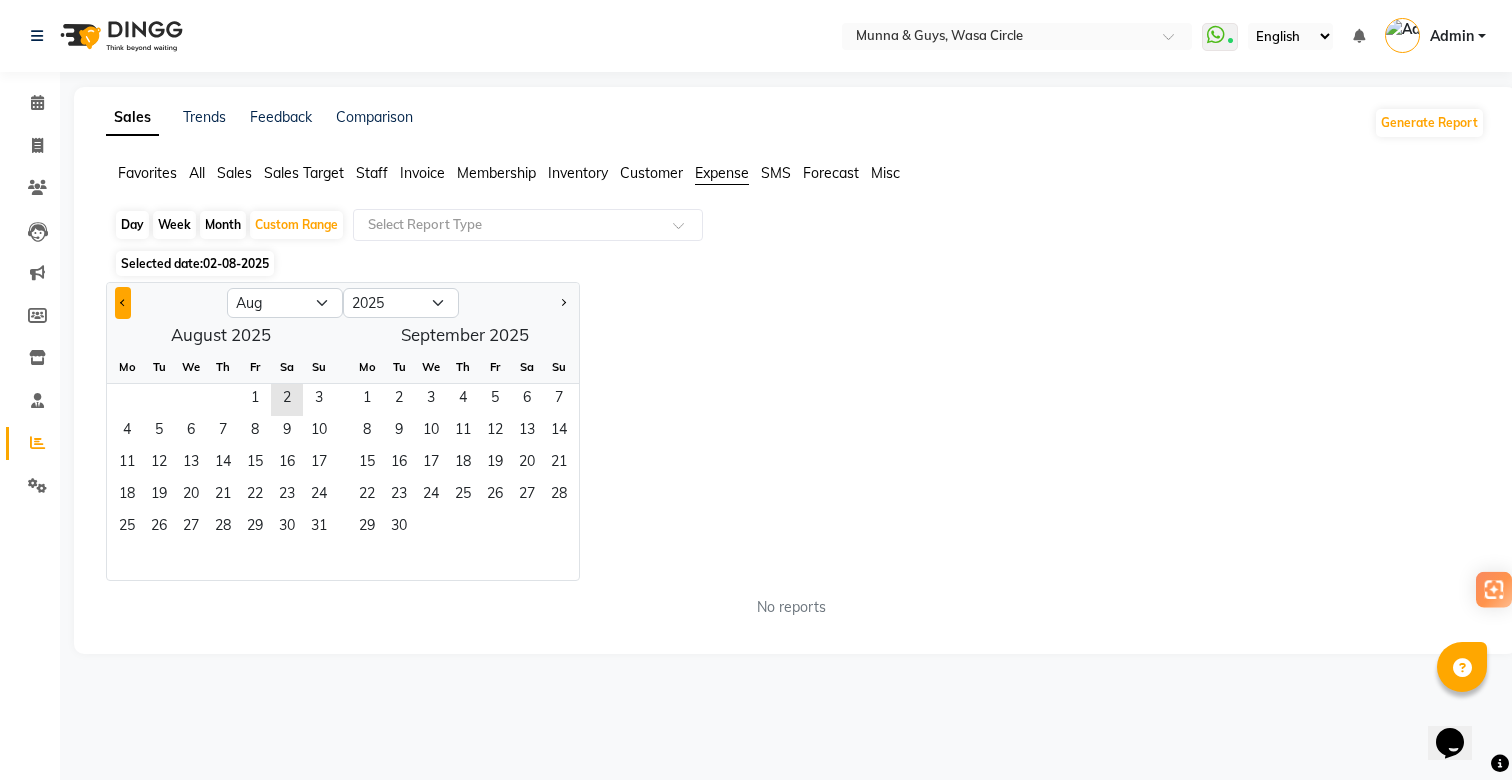 click 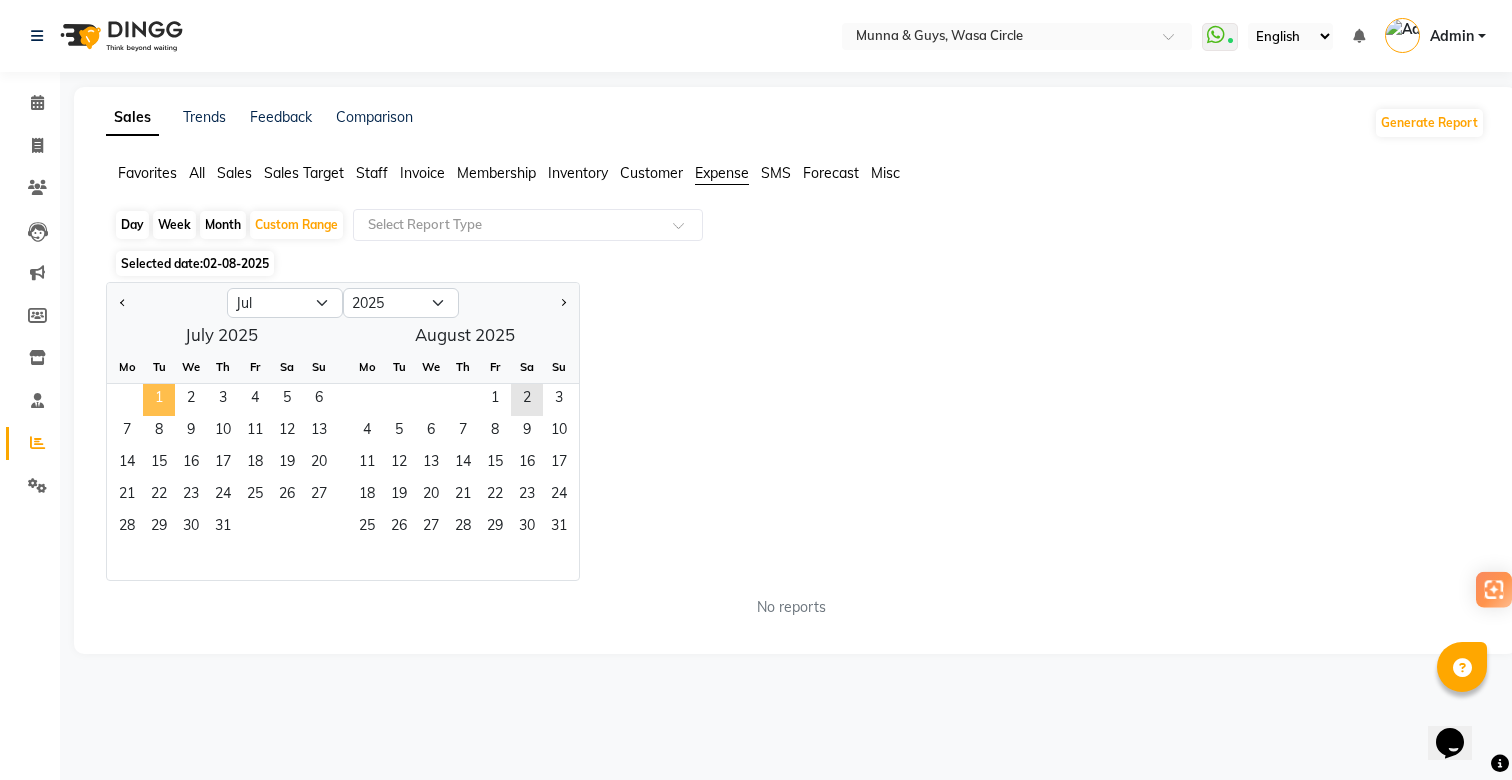 click on "1" 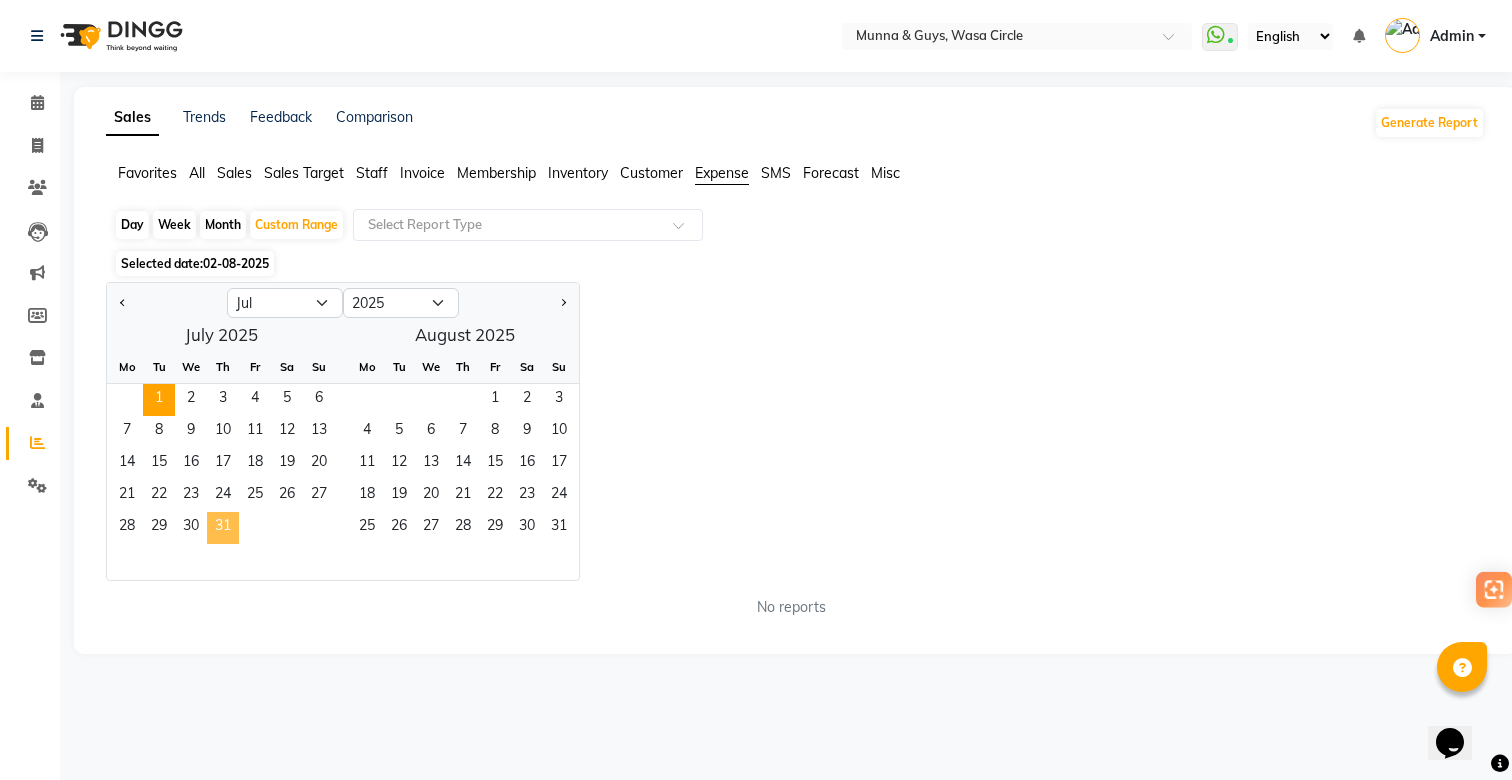 click on "31" 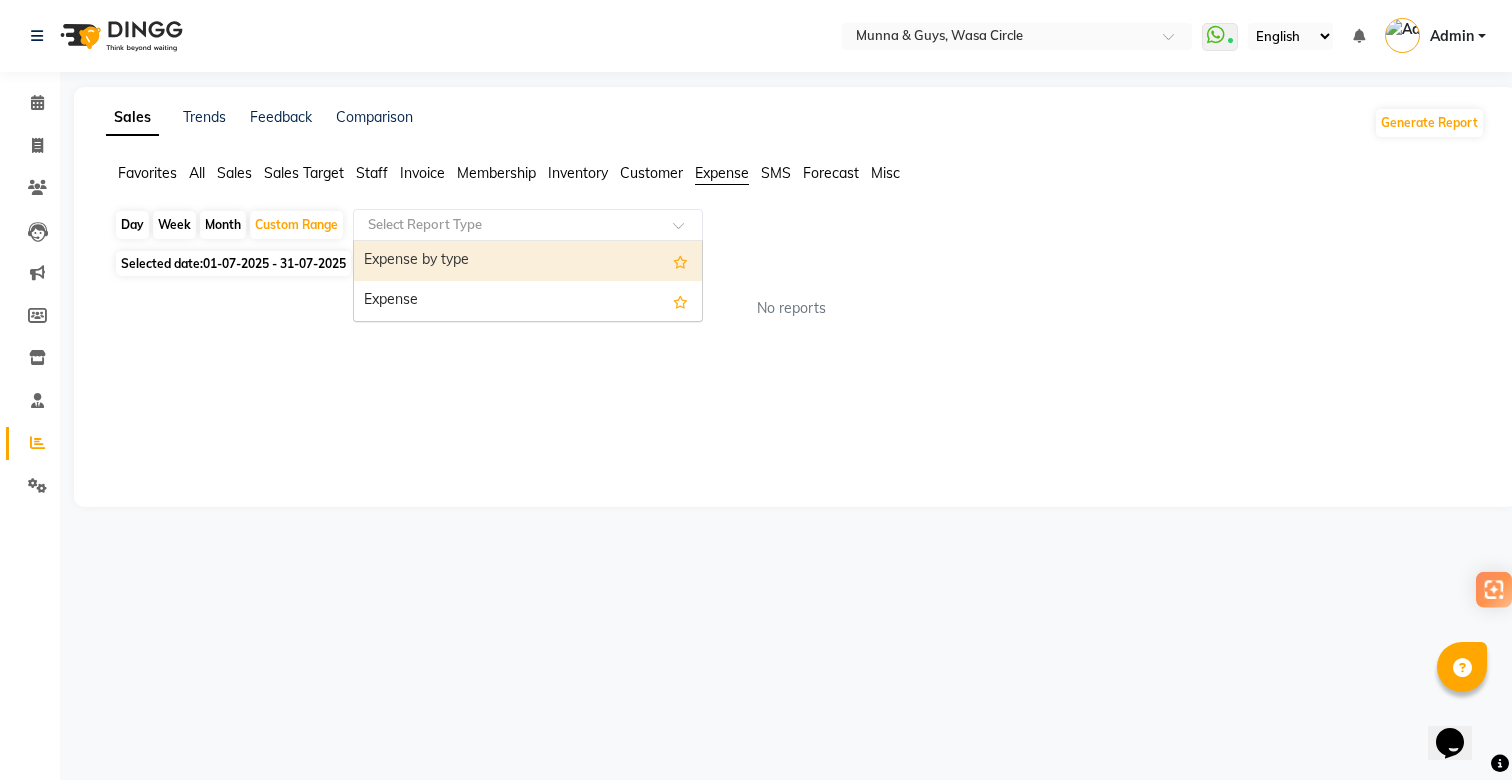 click 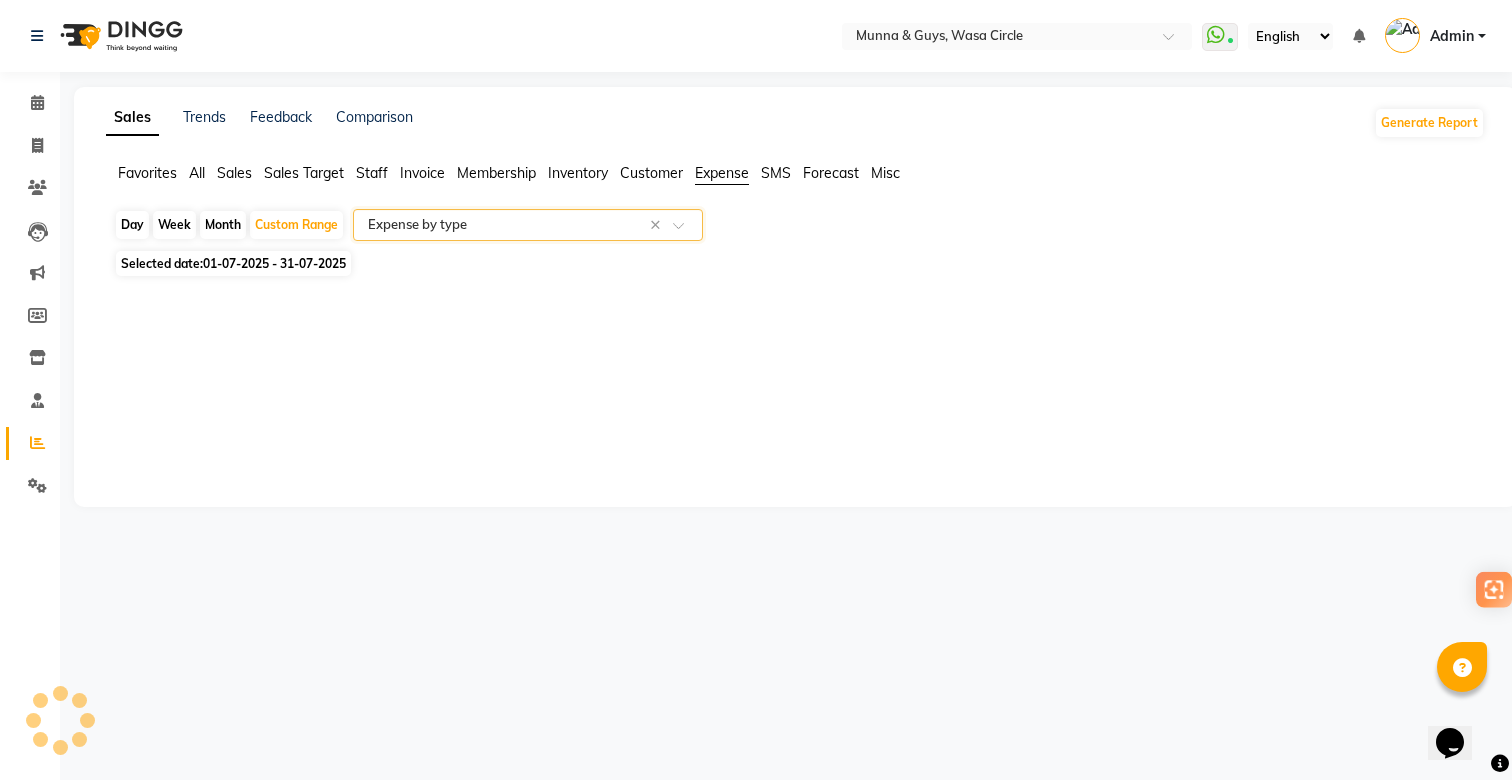 select on "filtered_report" 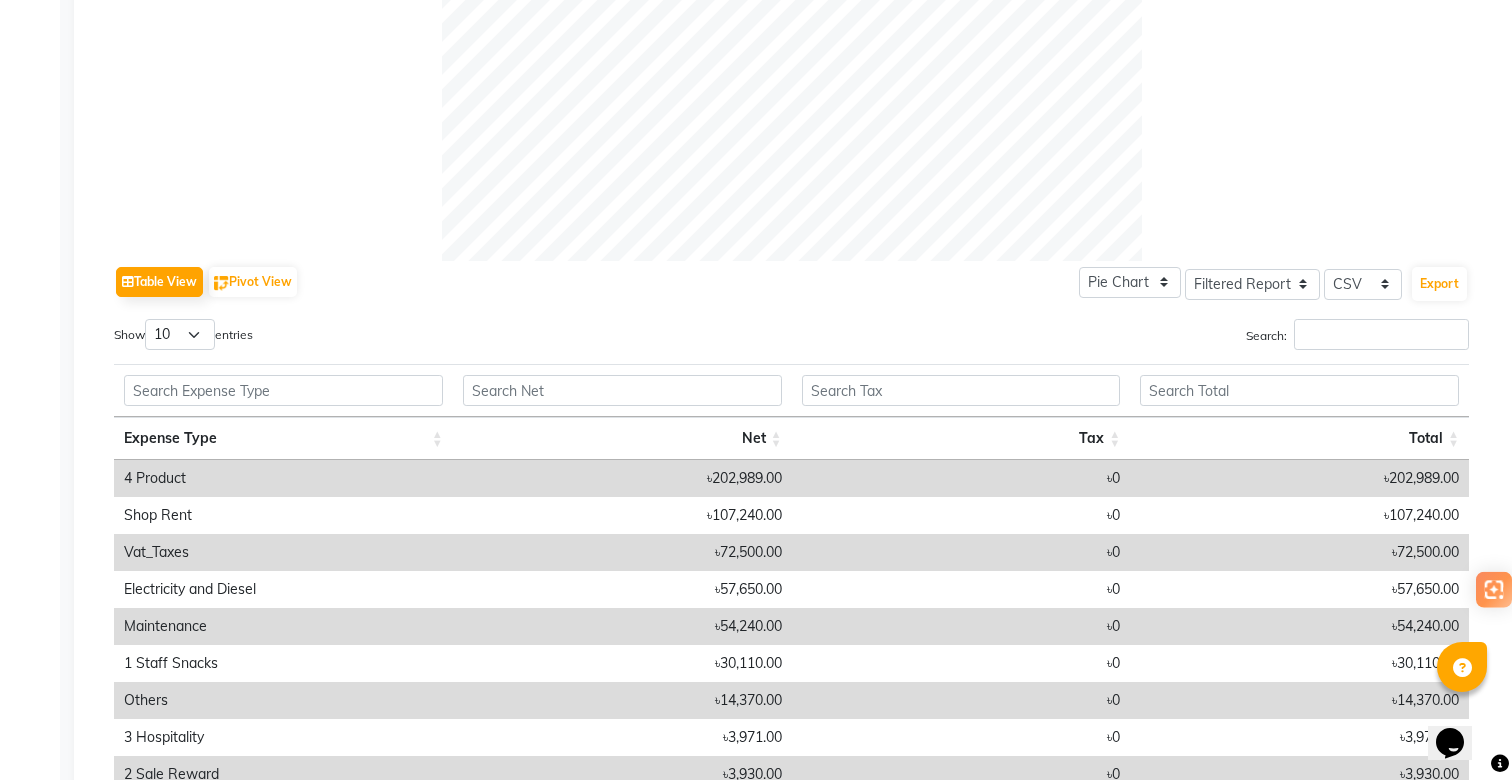 scroll, scrollTop: 963, scrollLeft: 0, axis: vertical 